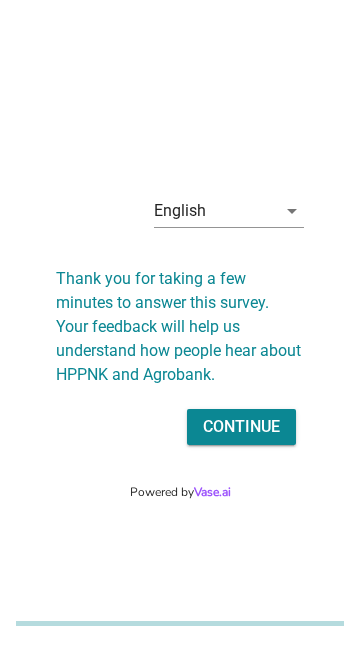 scroll, scrollTop: 0, scrollLeft: 0, axis: both 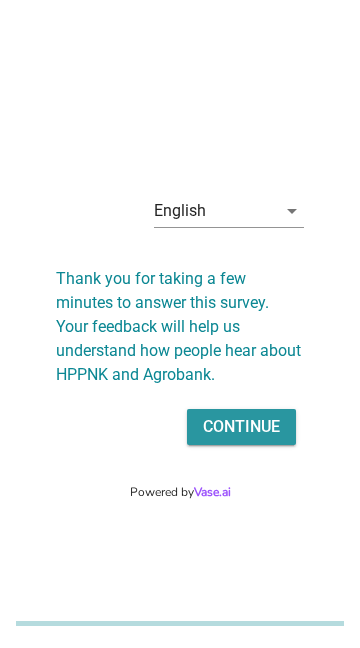 click on "Continue" at bounding box center (241, 427) 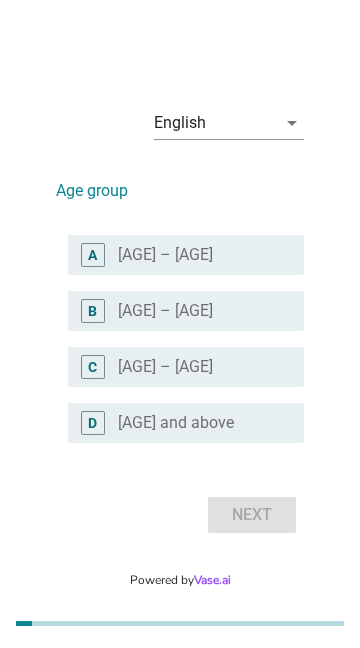click on "radio_button_unchecked [AGE] and above" at bounding box center [195, 423] 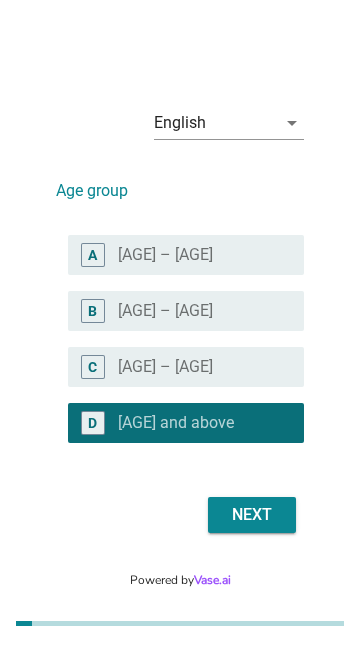click on "Next" at bounding box center [252, 515] 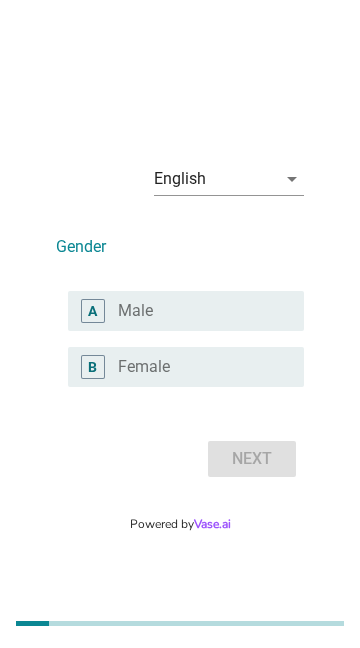 click on "radio_button_unchecked Male" at bounding box center (195, 311) 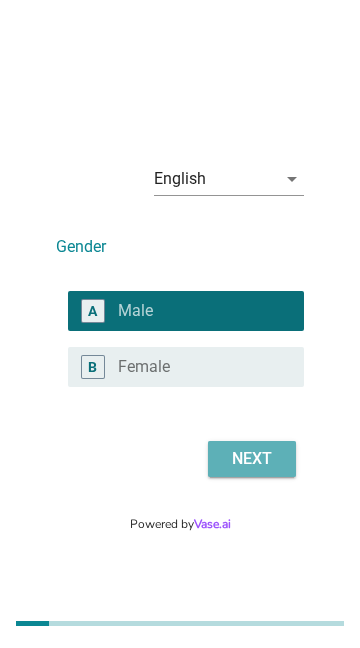 click on "Next" at bounding box center [252, 459] 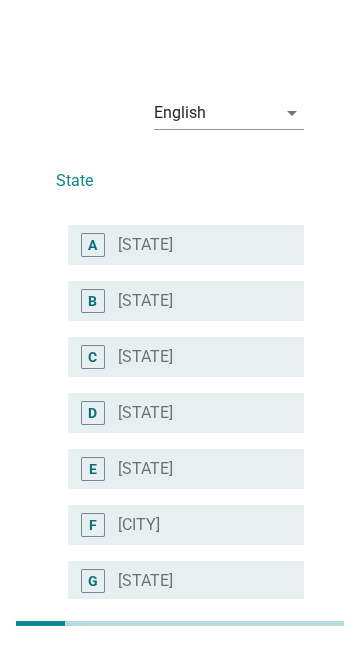 click on "A     radio_button_unchecked [PERSON]" at bounding box center [186, 245] 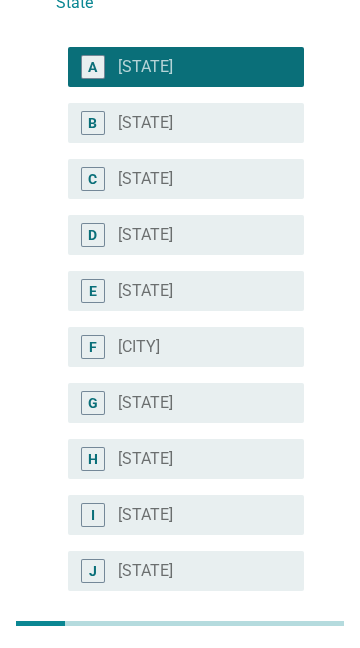 scroll, scrollTop: 179, scrollLeft: 0, axis: vertical 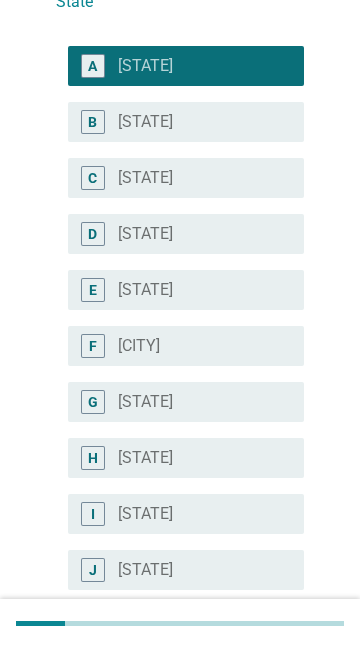 click on "English arrow_drop_down   State     A     radio_button_checked [STATE]   B     radio_button_unchecked [STATE]   C     radio_button_unchecked [STATE]   D     radio_button_unchecked [STATE]   E     radio_button_unchecked [STATE]   F     radio_button_unchecked [CITY]   G     radio_button_unchecked [STATE]   H     radio_button_unchecked [STATE]   I     radio_button_unchecked [STATE]   J     radio_button_unchecked [STATE]   K     radio_button_unchecked [STATE]   L     radio_button_unchecked [STATE]   M     radio_button_unchecked [STATE]   N     radio_button_unchecked [STATE]     Next
Powered by
Vase.ai" at bounding box center [180, 414] 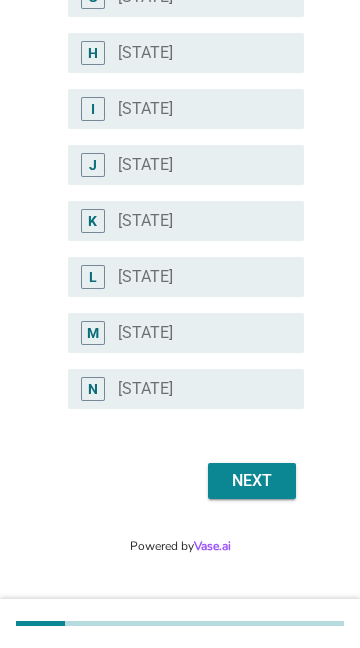 scroll, scrollTop: 587, scrollLeft: 0, axis: vertical 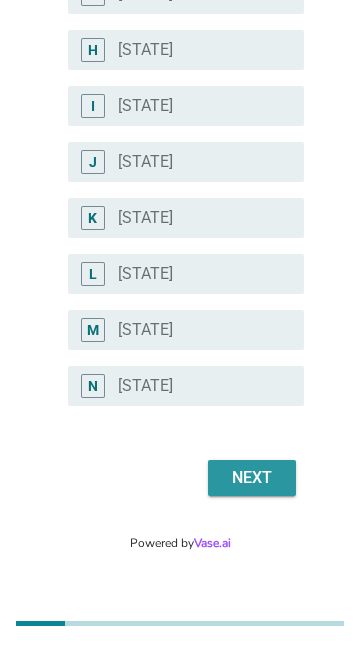 click on "Next" at bounding box center (252, 478) 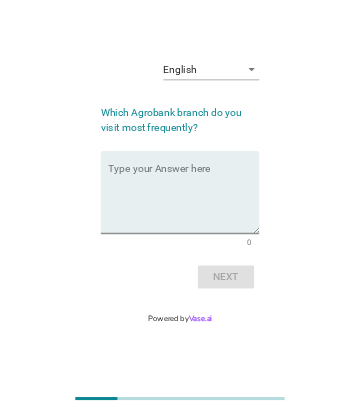 scroll, scrollTop: 0, scrollLeft: 0, axis: both 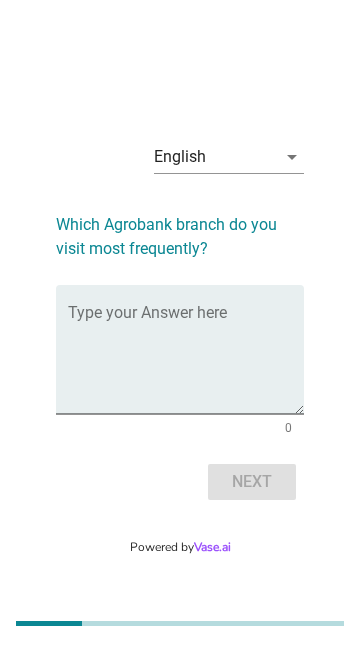 click at bounding box center [186, 361] 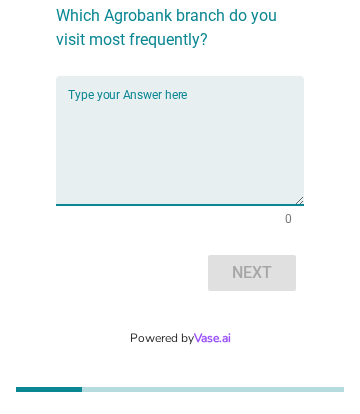 scroll, scrollTop: 167, scrollLeft: 0, axis: vertical 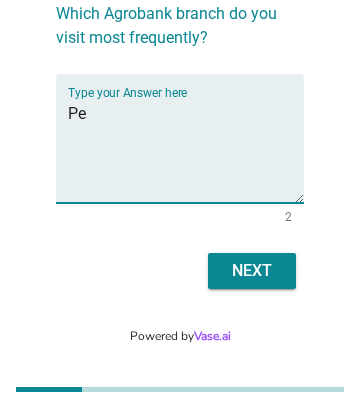 type on "P" 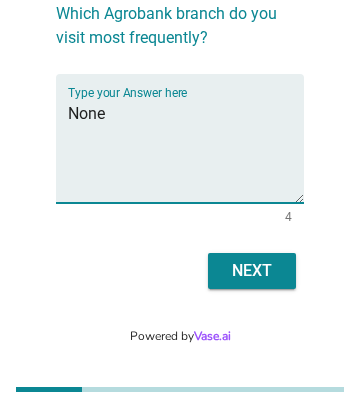 type on "None" 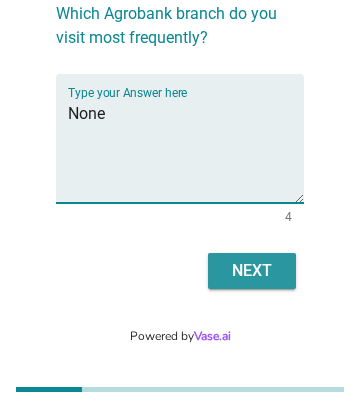 click on "Next" at bounding box center (252, 271) 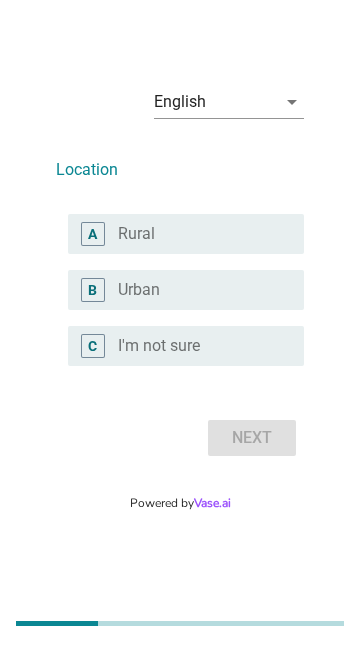 scroll, scrollTop: 0, scrollLeft: 0, axis: both 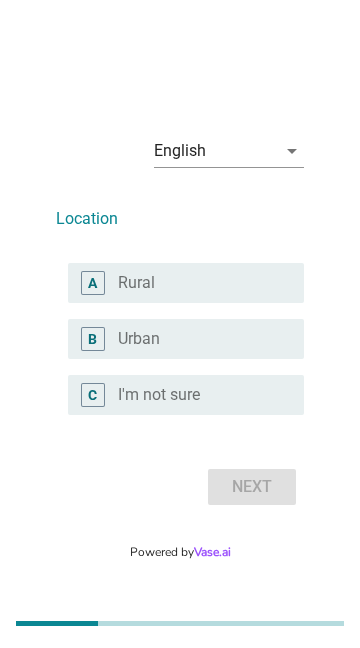 click on "radio_button_unchecked Urban" at bounding box center (195, 339) 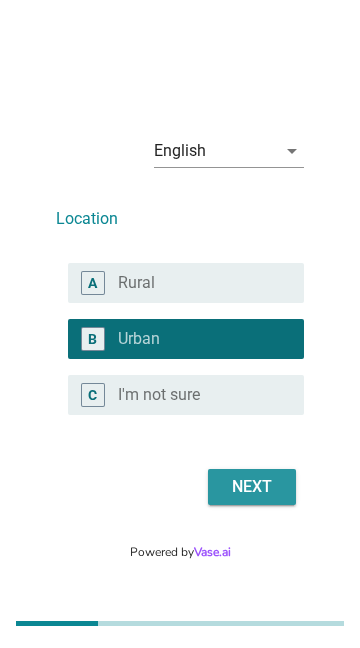 click on "Next" at bounding box center [252, 487] 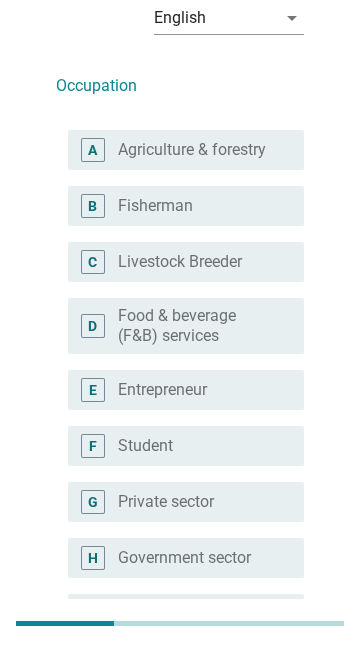 scroll, scrollTop: 96, scrollLeft: 0, axis: vertical 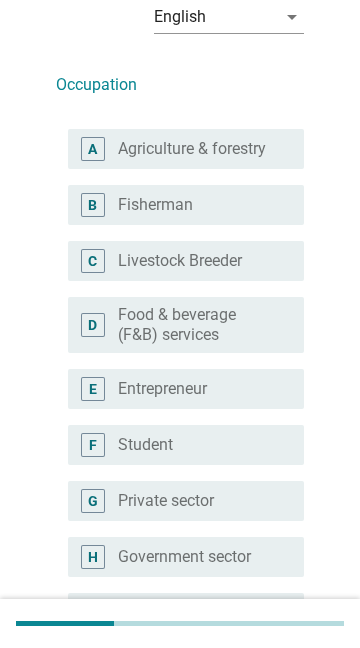 click on "radio_button_unchecked Entrepreneur" at bounding box center (203, 389) 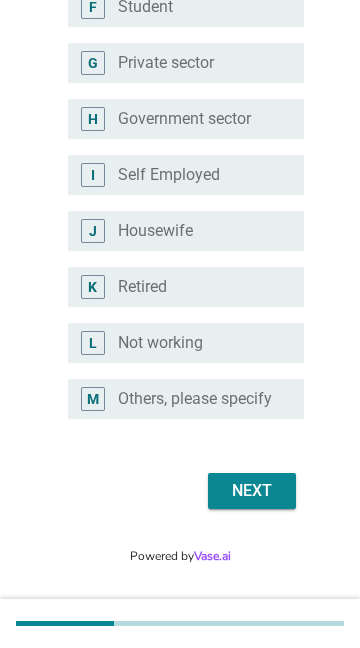scroll, scrollTop: 563, scrollLeft: 0, axis: vertical 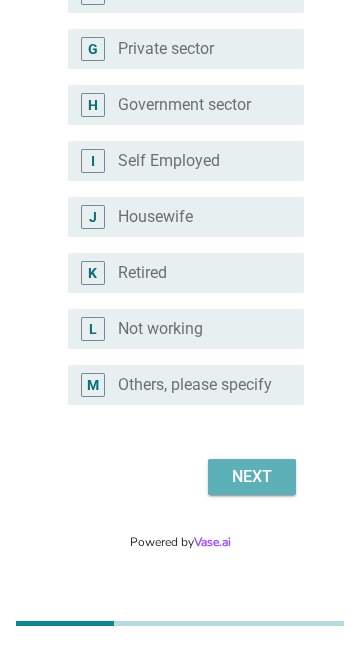 click on "Next" at bounding box center [252, 477] 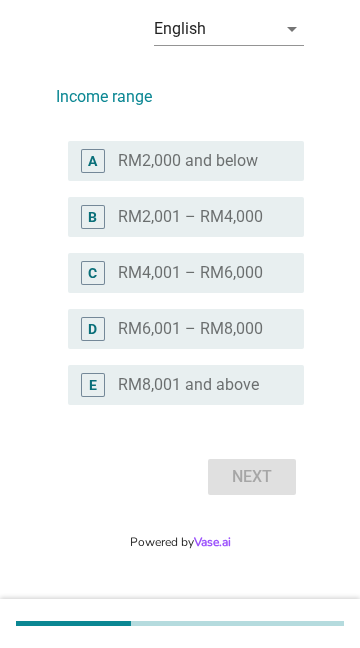 scroll, scrollTop: 0, scrollLeft: 0, axis: both 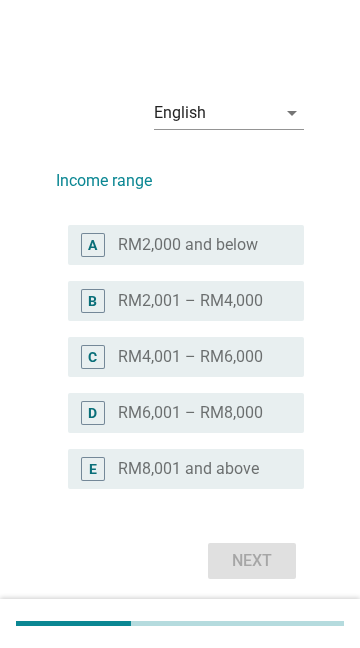 click on "RM8,001 and above" at bounding box center [188, 469] 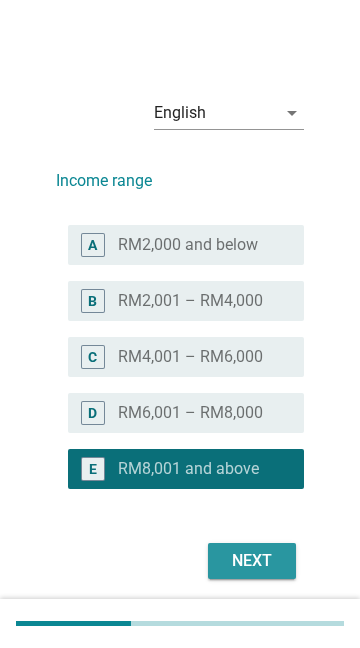 click on "Next" at bounding box center [252, 561] 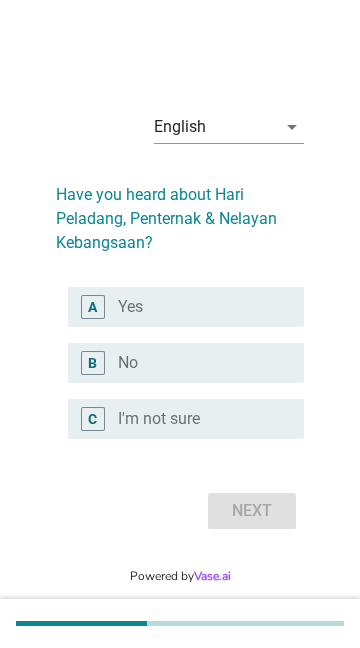 click on "radio_button_unchecked Yes" at bounding box center (195, 307) 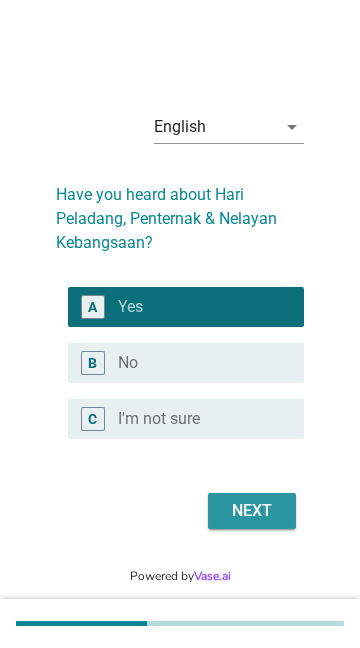 click on "Next" at bounding box center [252, 511] 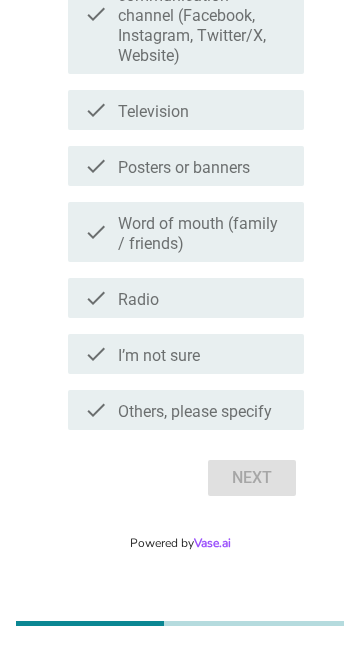 scroll, scrollTop: 379, scrollLeft: 0, axis: vertical 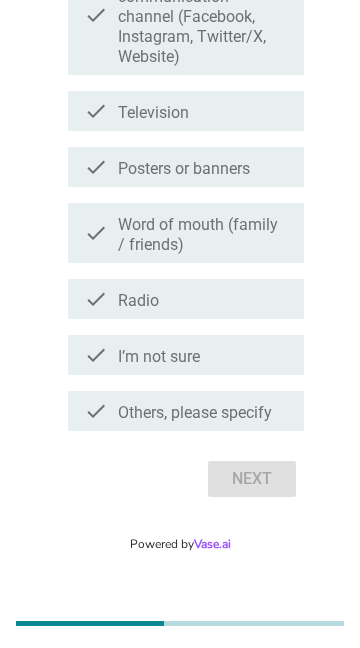 click on "Others, please specify" at bounding box center [195, 413] 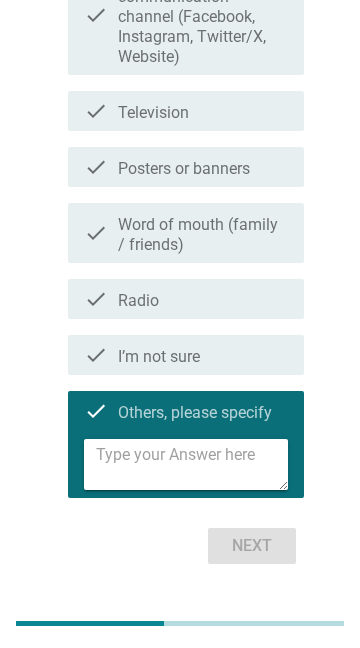 click at bounding box center [192, 464] 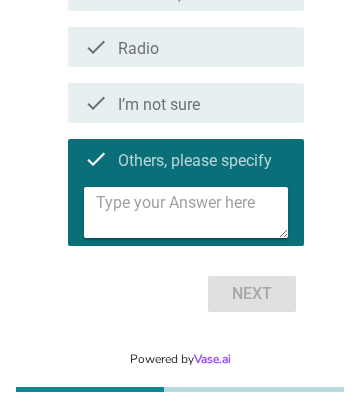 scroll, scrollTop: 635, scrollLeft: 0, axis: vertical 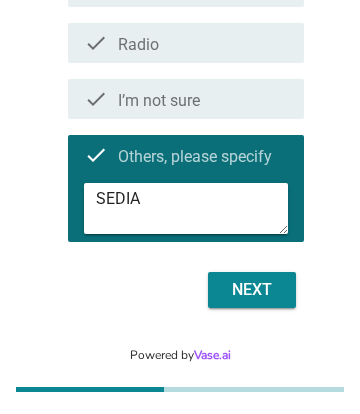 type on "SEDIA" 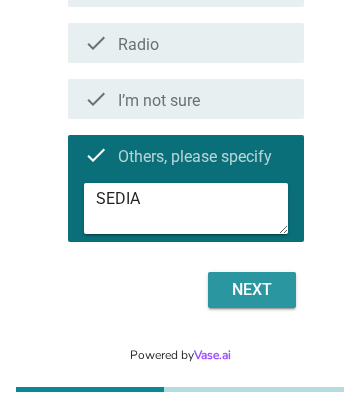 click on "Next" at bounding box center [252, 290] 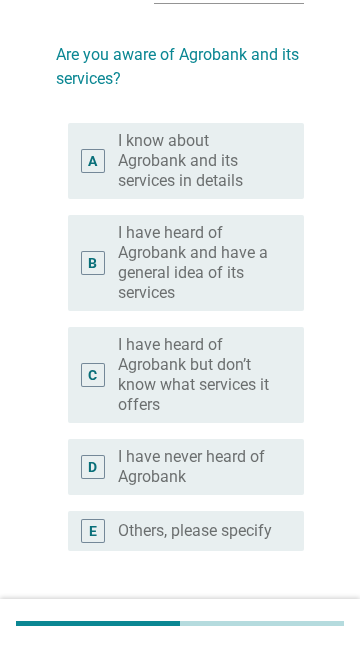 scroll, scrollTop: 124, scrollLeft: 0, axis: vertical 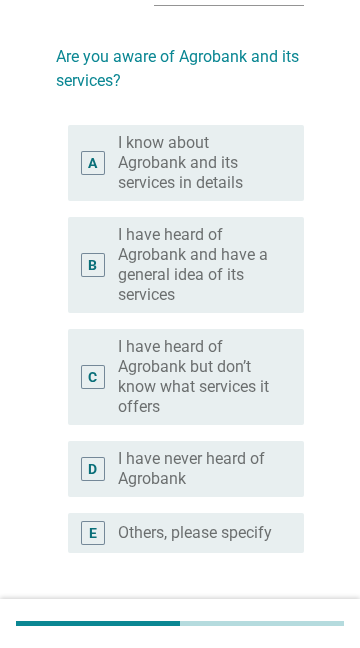 click on "I have heard of Agrobank and have a general idea of its services" at bounding box center (195, 265) 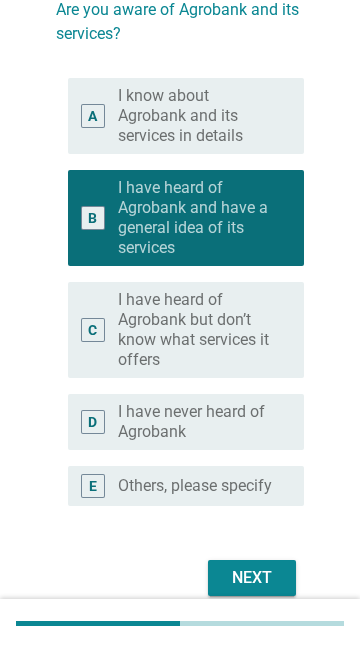 scroll, scrollTop: 287, scrollLeft: 0, axis: vertical 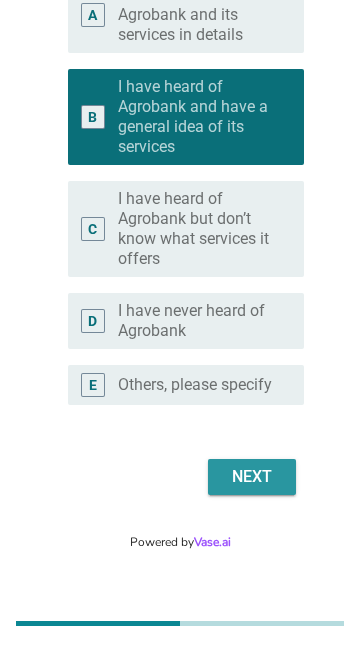 click on "Next" at bounding box center (252, 477) 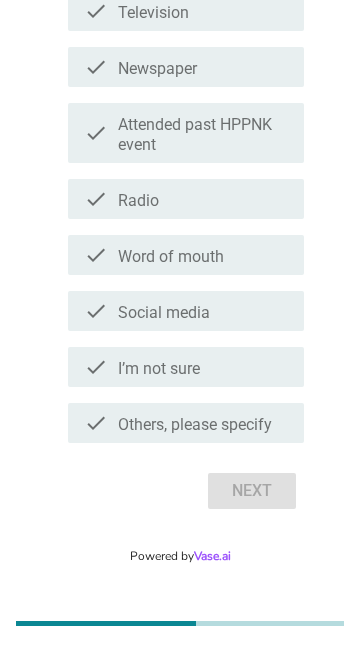 scroll, scrollTop: 300, scrollLeft: 0, axis: vertical 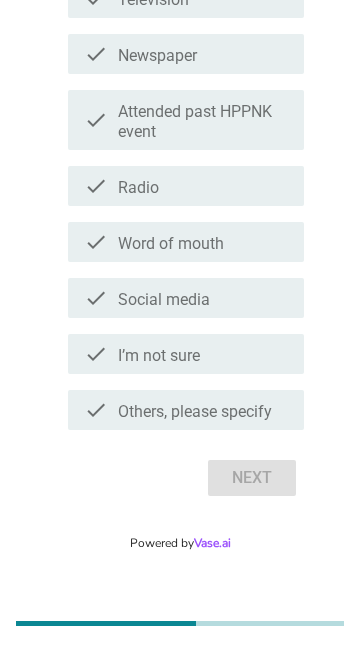 click on "Others, please specify" at bounding box center [195, 412] 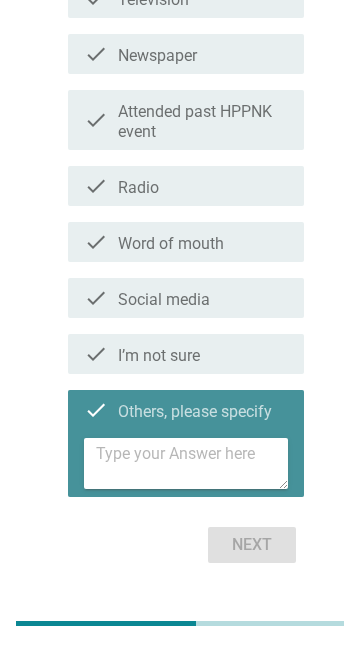 click at bounding box center [192, 463] 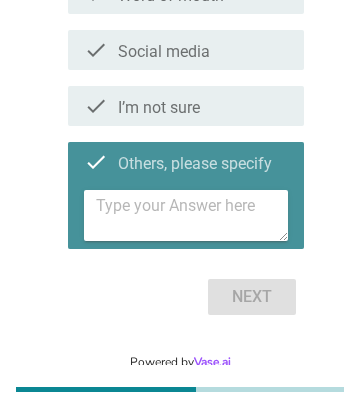 scroll, scrollTop: 555, scrollLeft: 0, axis: vertical 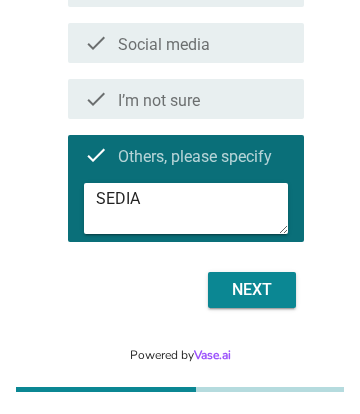 type on "SEDIA" 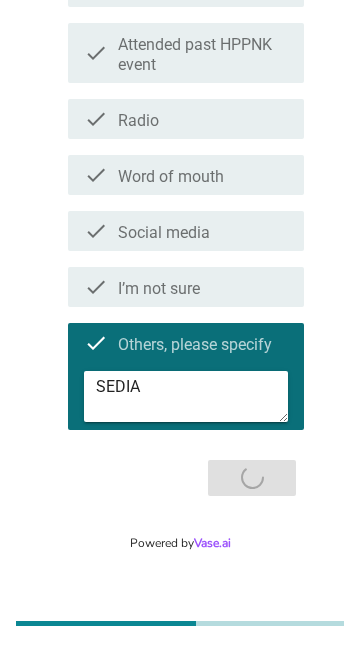 scroll, scrollTop: 0, scrollLeft: 0, axis: both 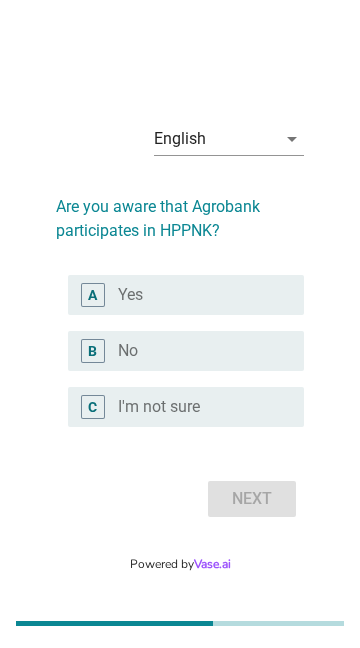 click on "A     radio_button_unchecked Yes" at bounding box center [186, 295] 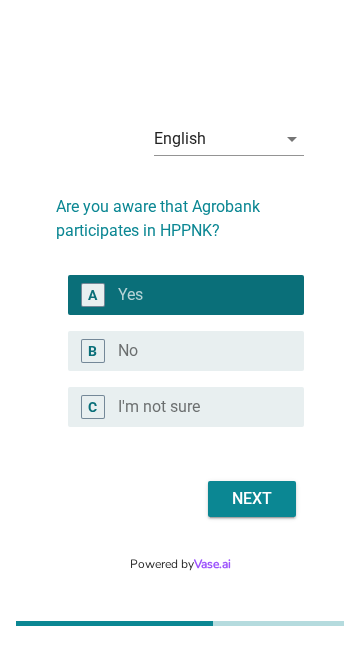 click on "Next" at bounding box center (252, 499) 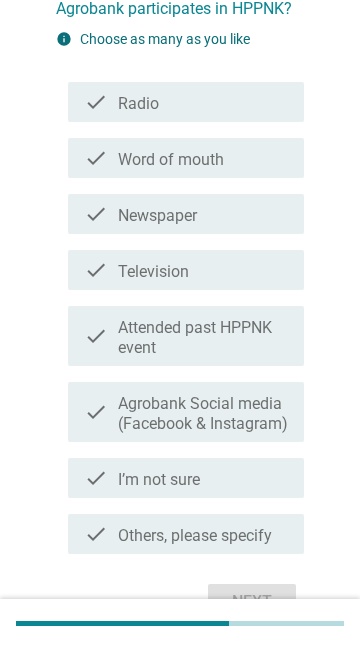 scroll, scrollTop: 197, scrollLeft: 0, axis: vertical 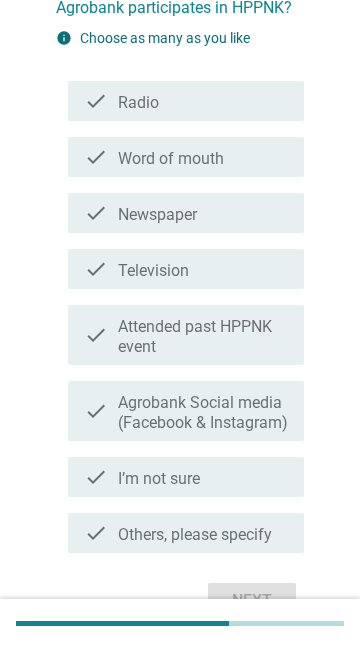 click on "Attended past HPPNK event" at bounding box center [203, 337] 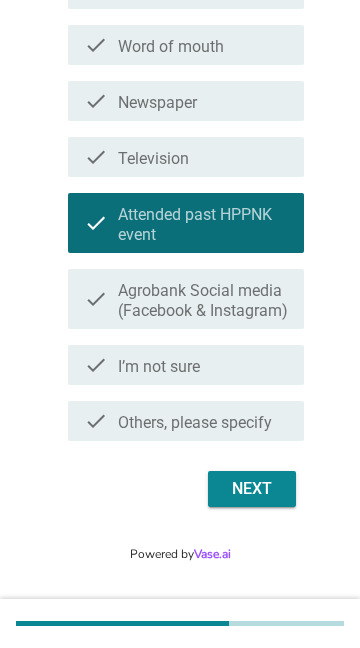 scroll, scrollTop: 340, scrollLeft: 0, axis: vertical 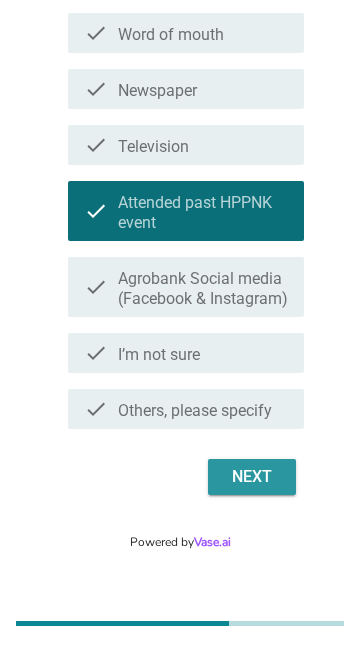 click on "Next" at bounding box center (252, 477) 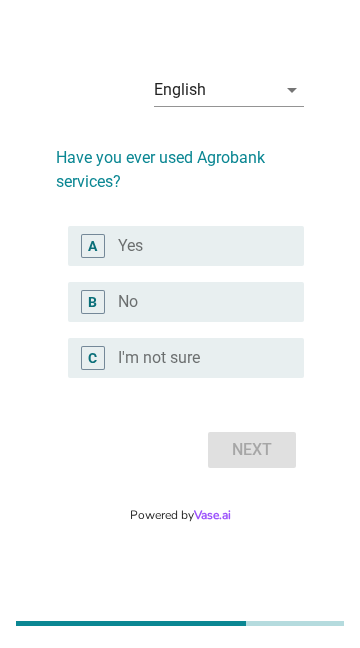 scroll, scrollTop: 0, scrollLeft: 0, axis: both 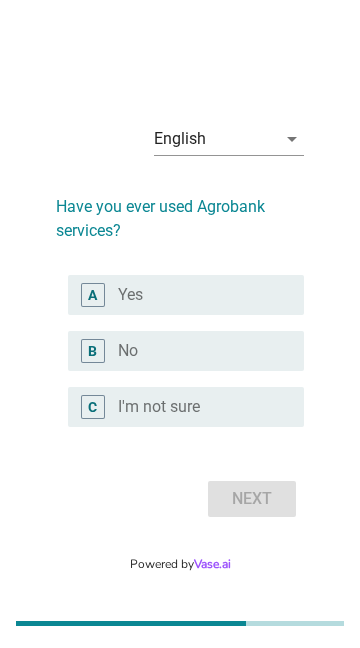 click on "radio_button_unchecked No" at bounding box center (195, 351) 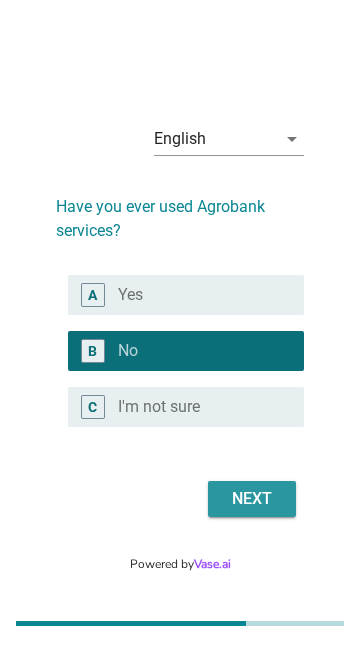 click on "Next" at bounding box center (252, 499) 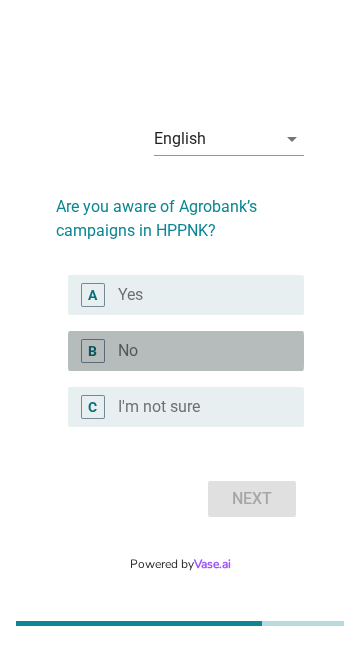 click on "radio_button_unchecked No" at bounding box center [195, 351] 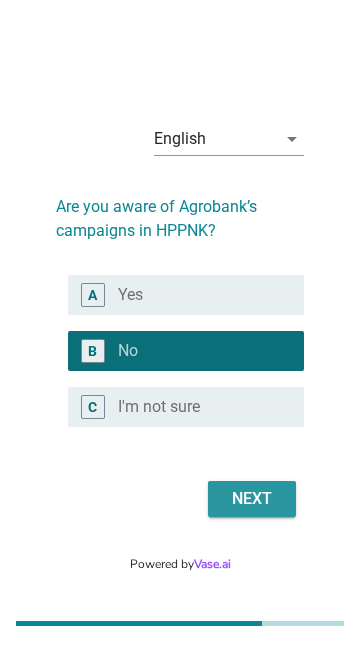 click on "Next" at bounding box center (252, 499) 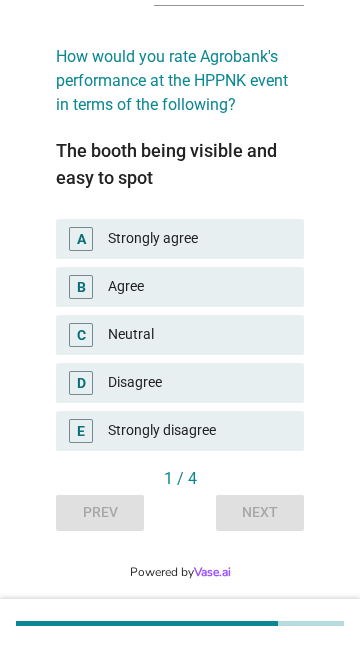 scroll, scrollTop: 125, scrollLeft: 0, axis: vertical 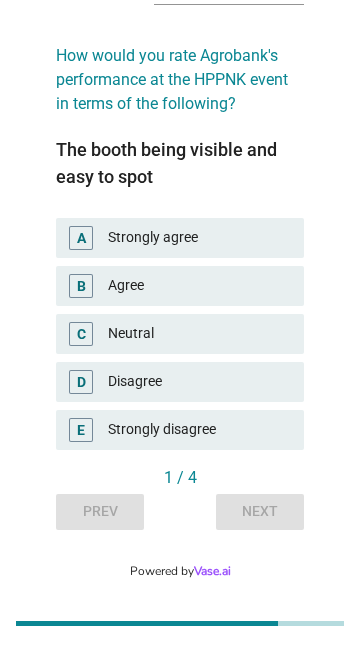 click on "Strongly agree" at bounding box center [198, 238] 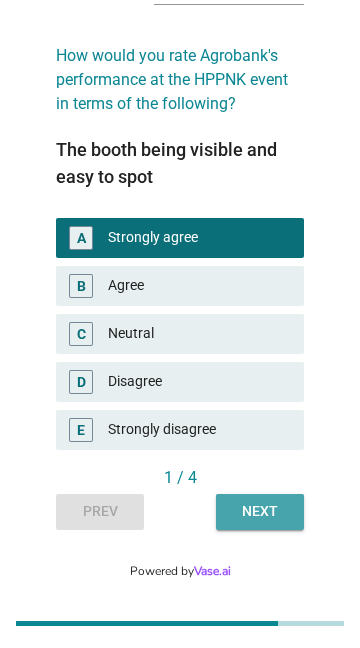 click on "Next" at bounding box center [260, 511] 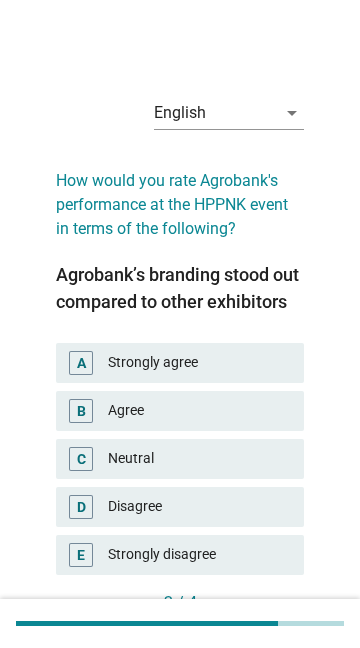 click on "Agree" at bounding box center [198, 411] 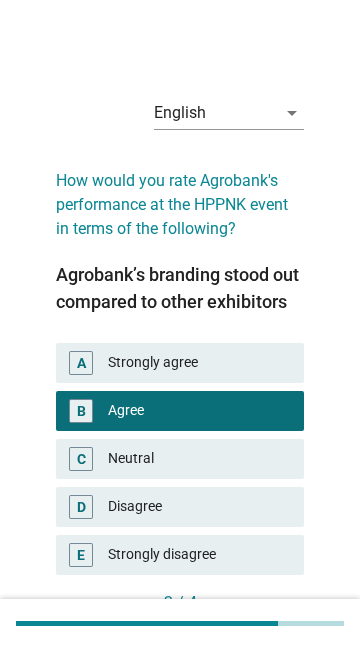 scroll, scrollTop: 153, scrollLeft: 0, axis: vertical 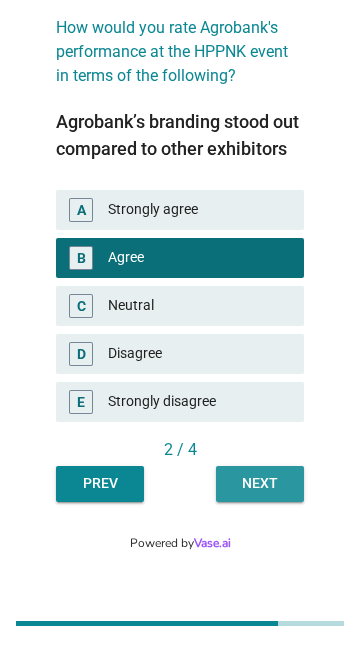 click on "Next" at bounding box center (260, 484) 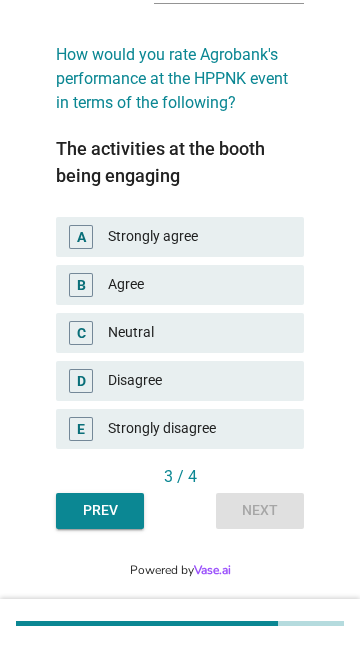 scroll, scrollTop: 131, scrollLeft: 0, axis: vertical 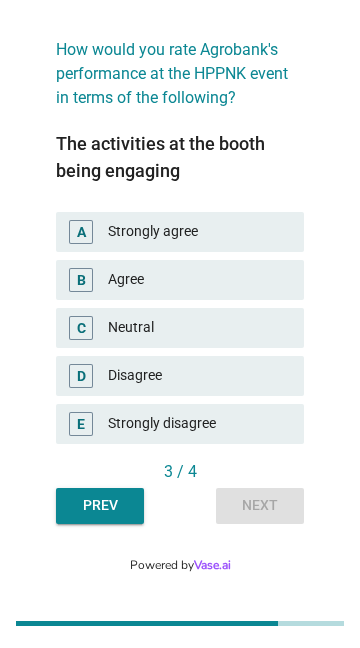 click on "Agree" at bounding box center [198, 280] 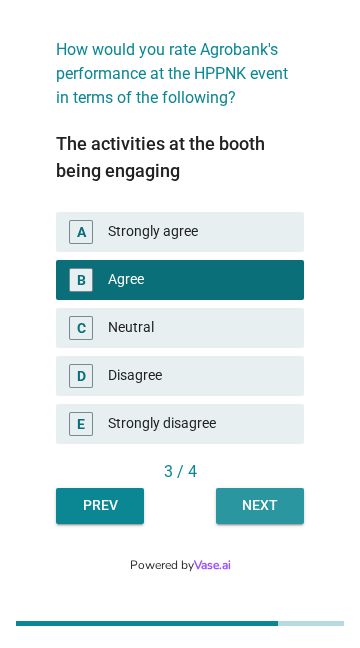 click on "Next" at bounding box center (260, 505) 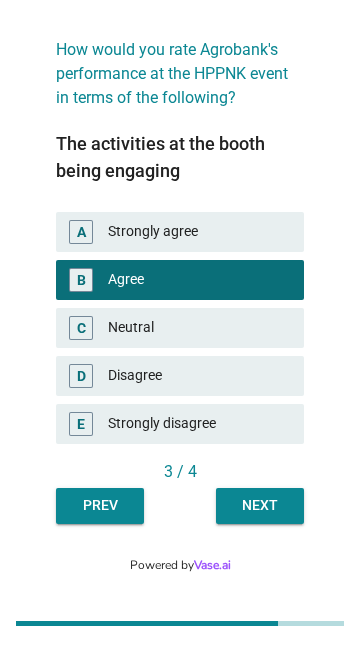 scroll, scrollTop: 0, scrollLeft: 0, axis: both 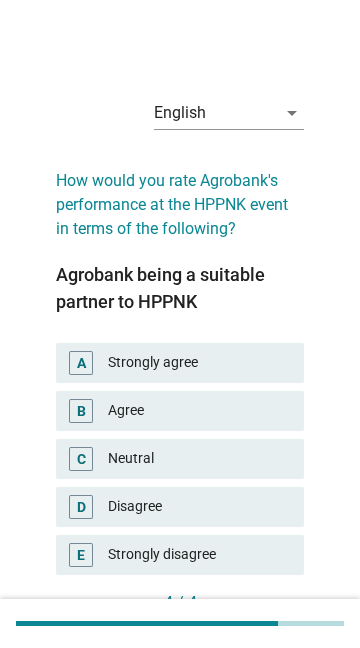 click on "Strongly agree" at bounding box center (198, 363) 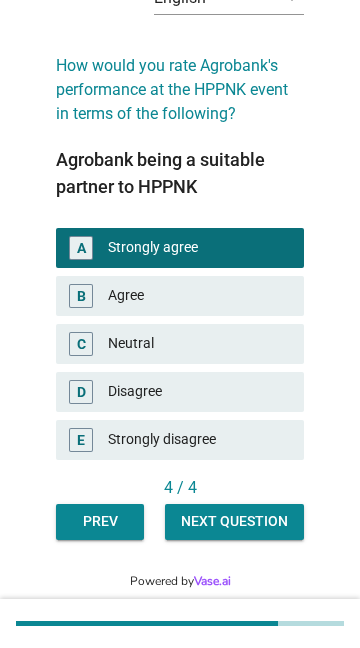scroll, scrollTop: 153, scrollLeft: 0, axis: vertical 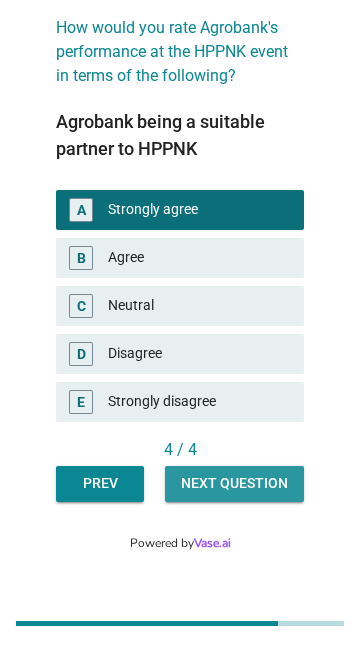 click on "Next question" at bounding box center [234, 484] 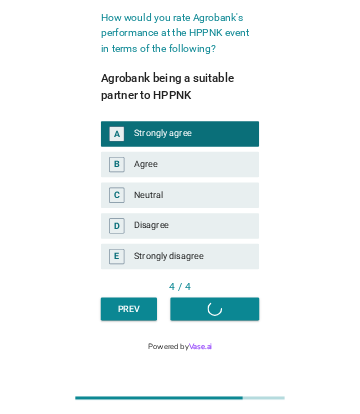 scroll, scrollTop: 0, scrollLeft: 0, axis: both 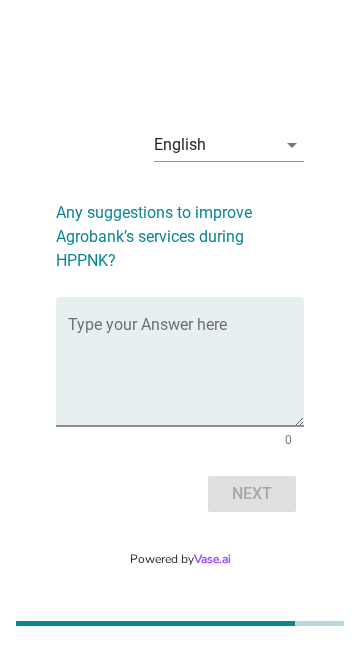 click at bounding box center (186, 373) 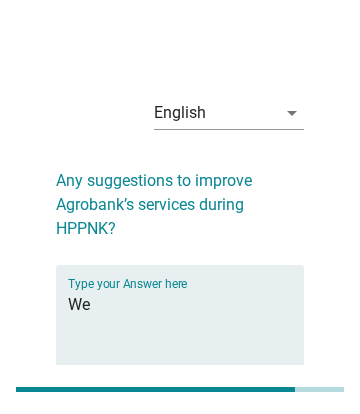 type on "W" 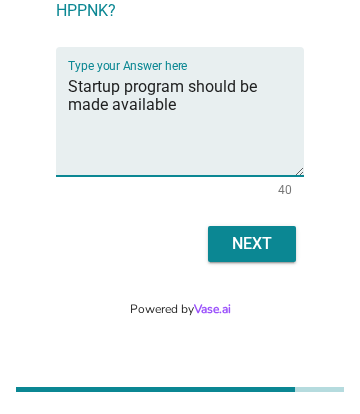 type on "Startup program should be made available" 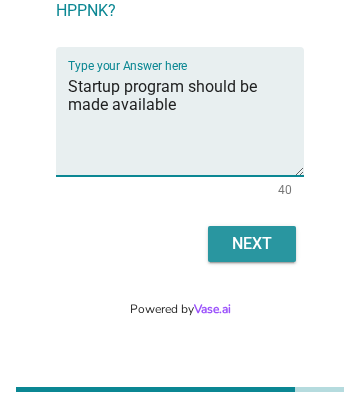 click on "Next" at bounding box center [252, 244] 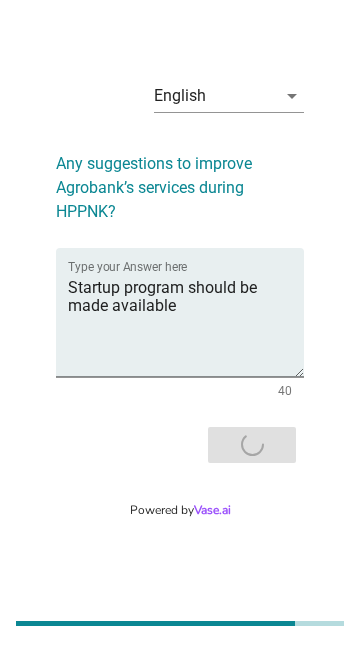 scroll, scrollTop: 0, scrollLeft: 0, axis: both 